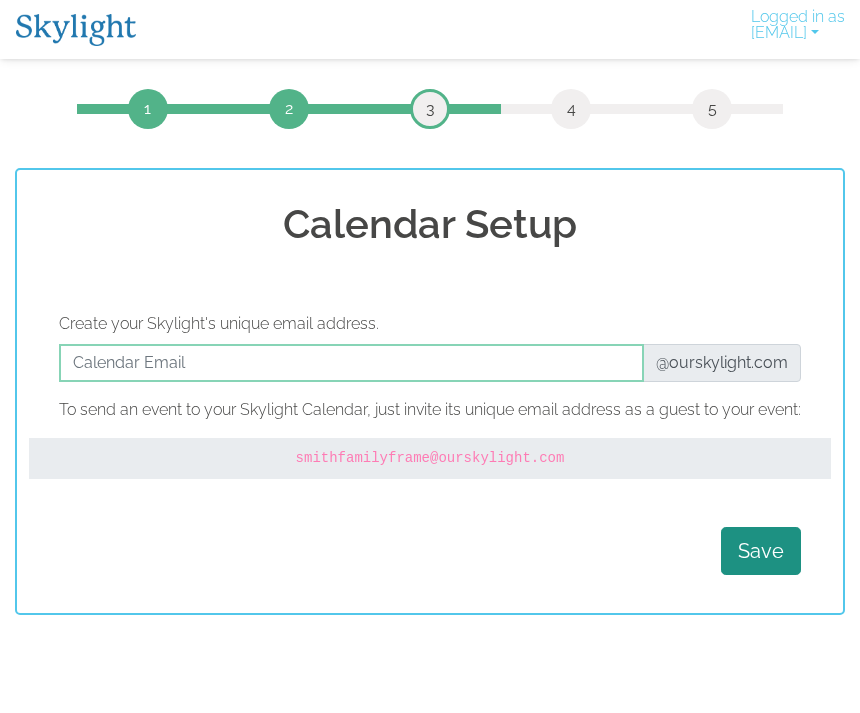 scroll, scrollTop: 0, scrollLeft: 0, axis: both 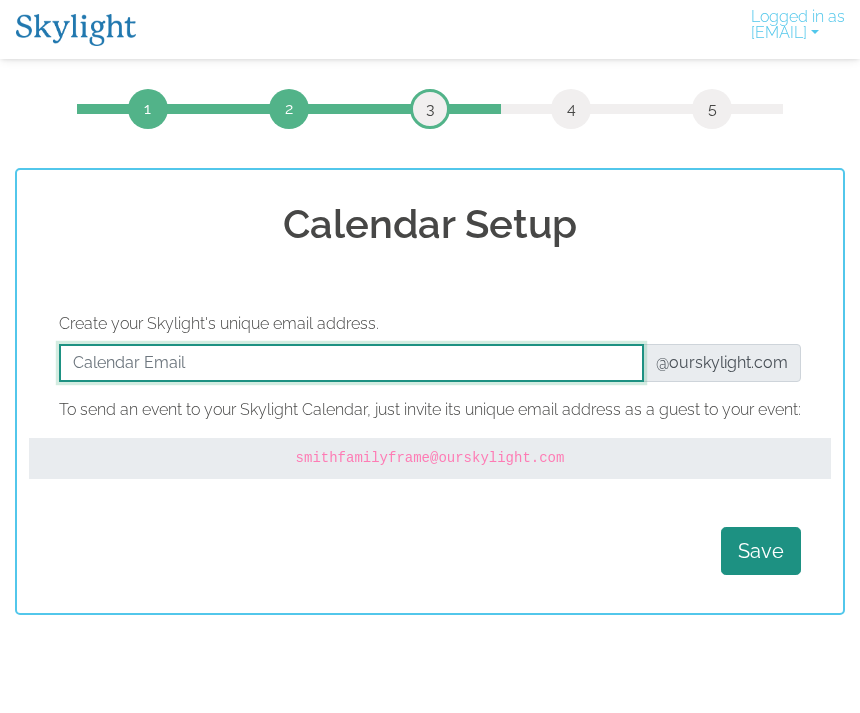 click at bounding box center [351, 363] 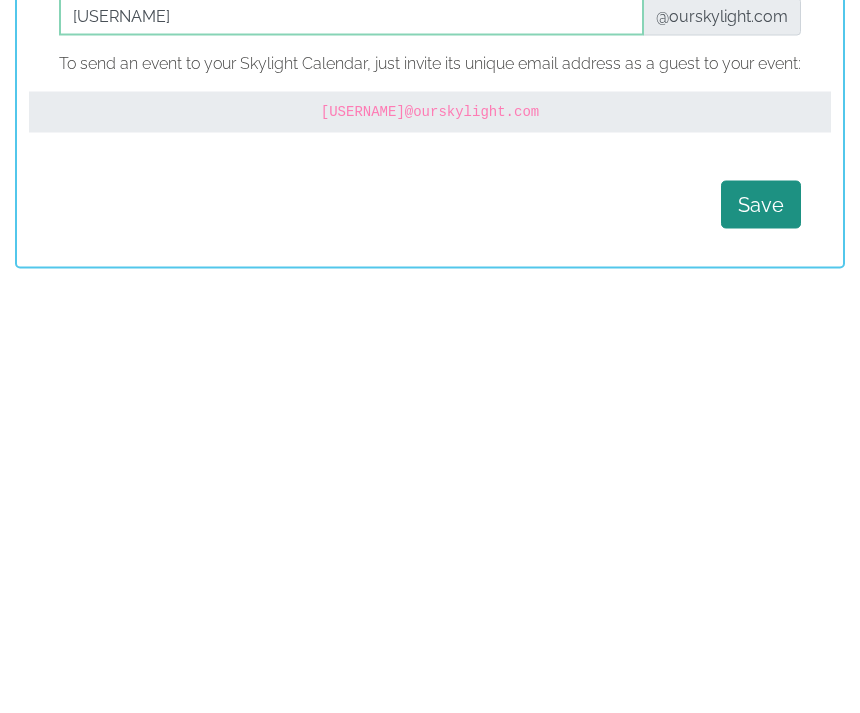 click on "Save" at bounding box center (761, 551) 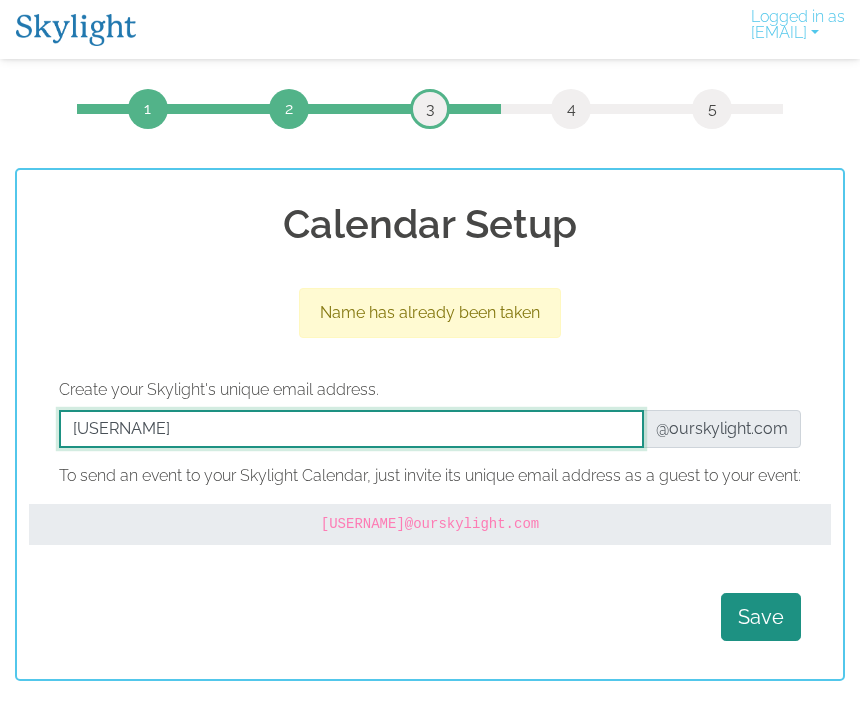 click at bounding box center (351, 429) 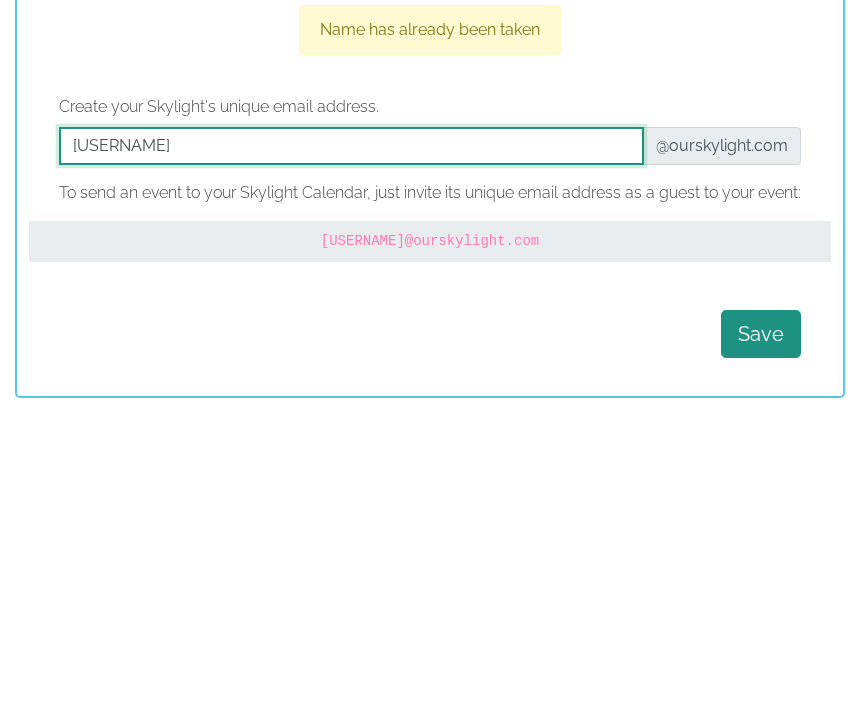 type on "m" 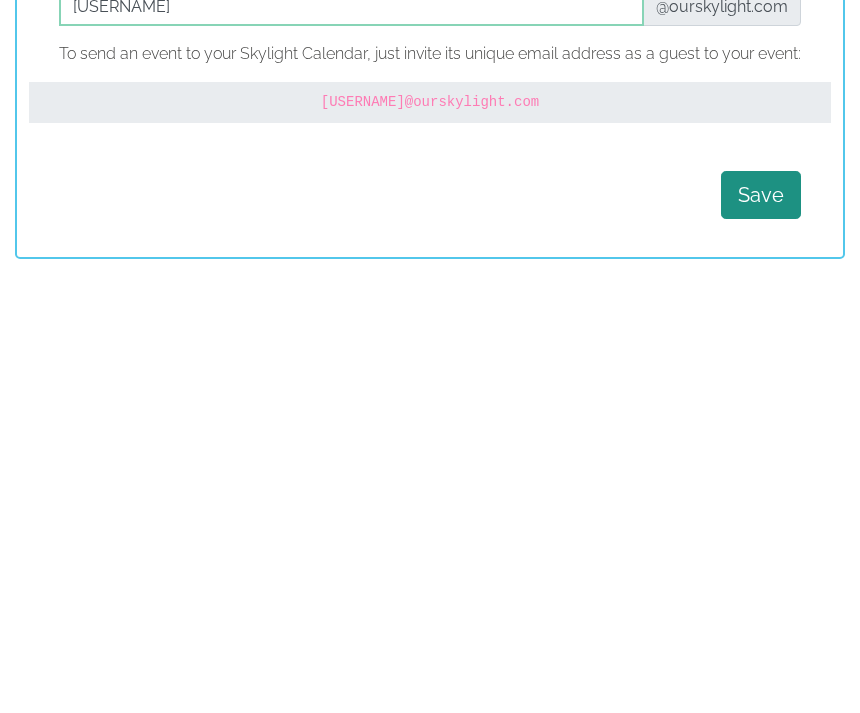 click on "Save" at bounding box center [761, 617] 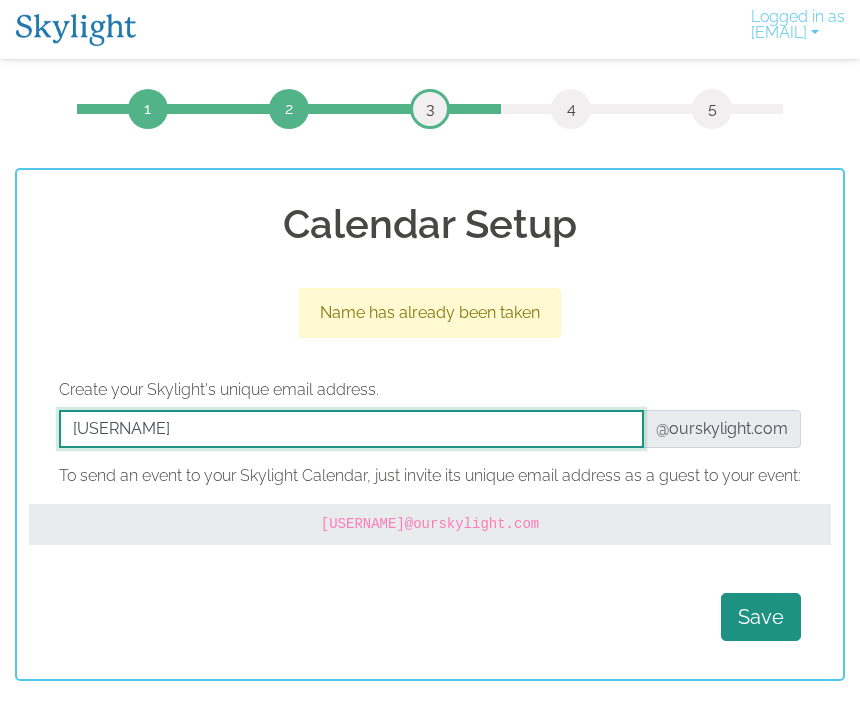 click at bounding box center [351, 429] 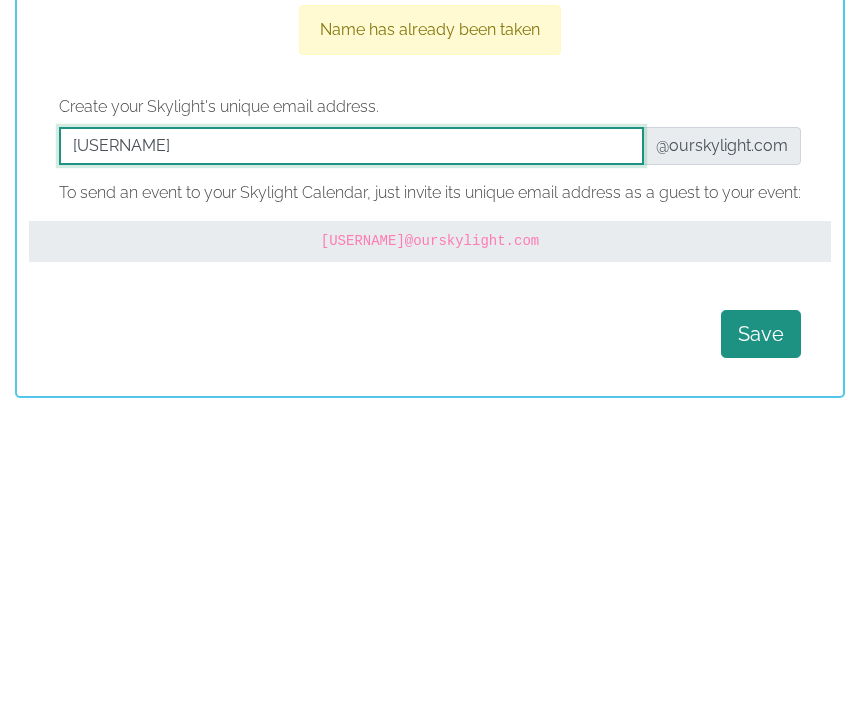 click at bounding box center (351, 429) 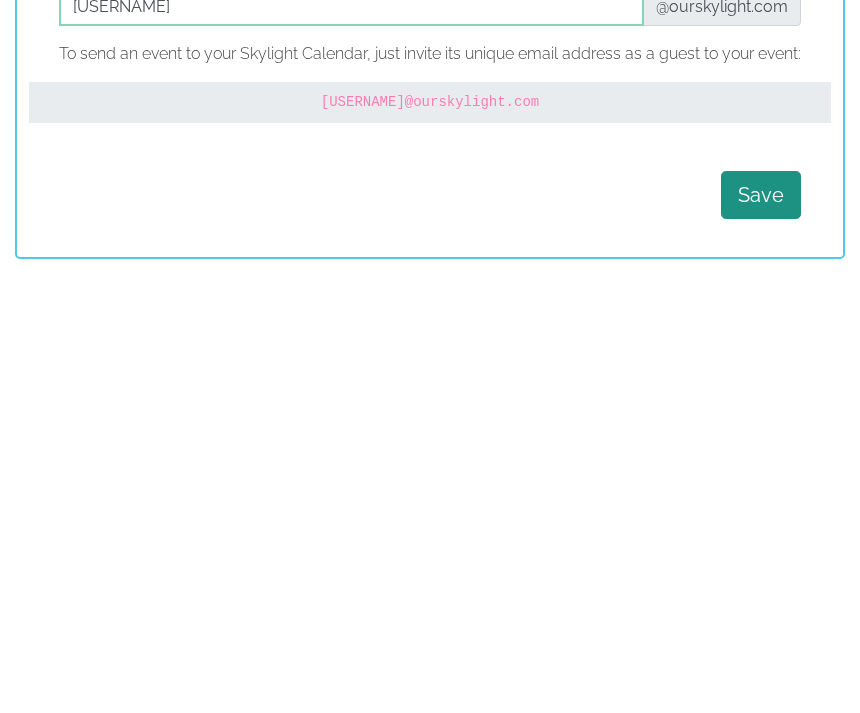 click on "Save" at bounding box center (761, 617) 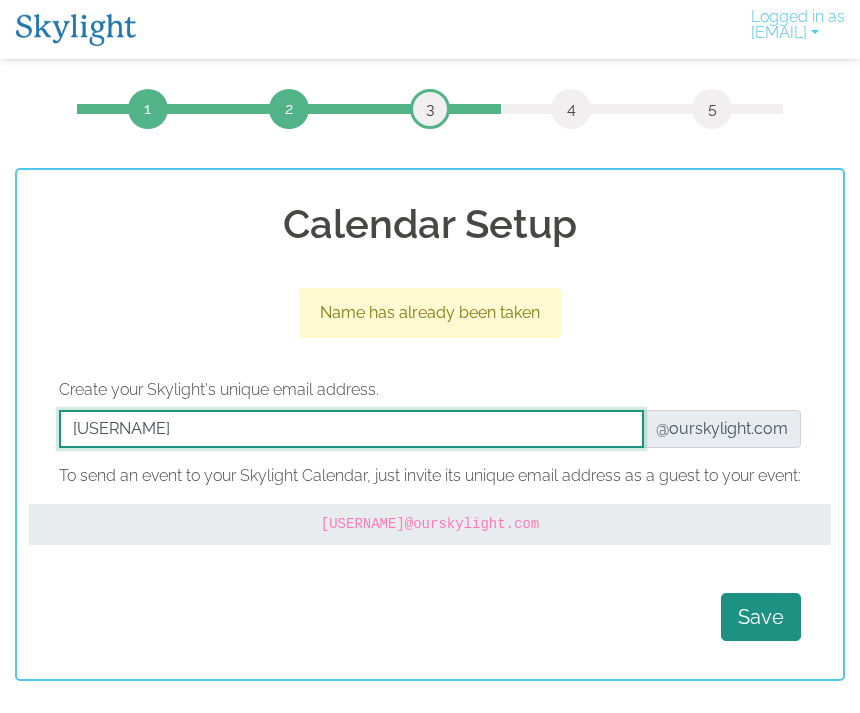 click at bounding box center [351, 429] 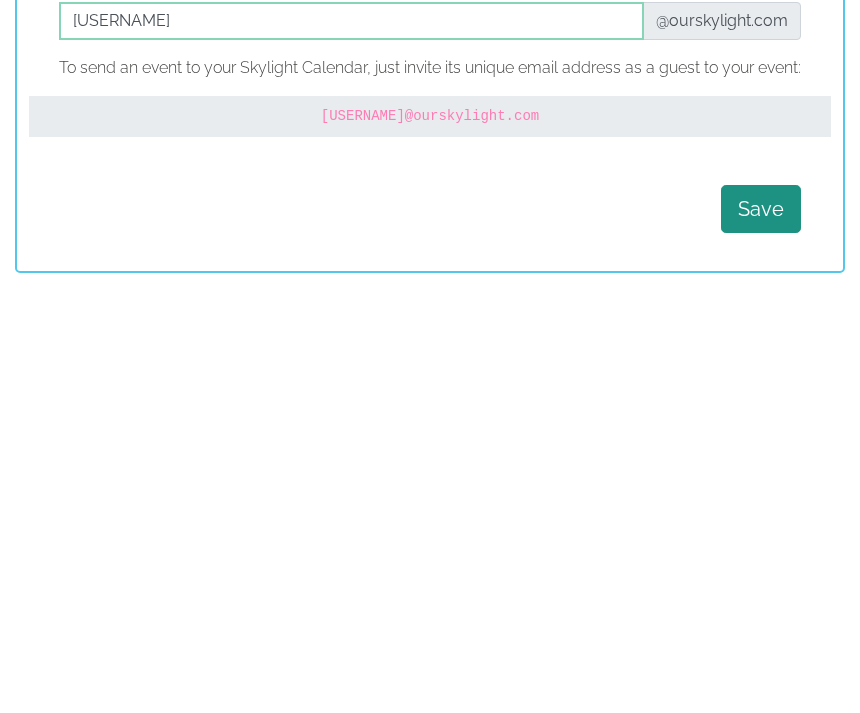 click on "Save" at bounding box center (761, 617) 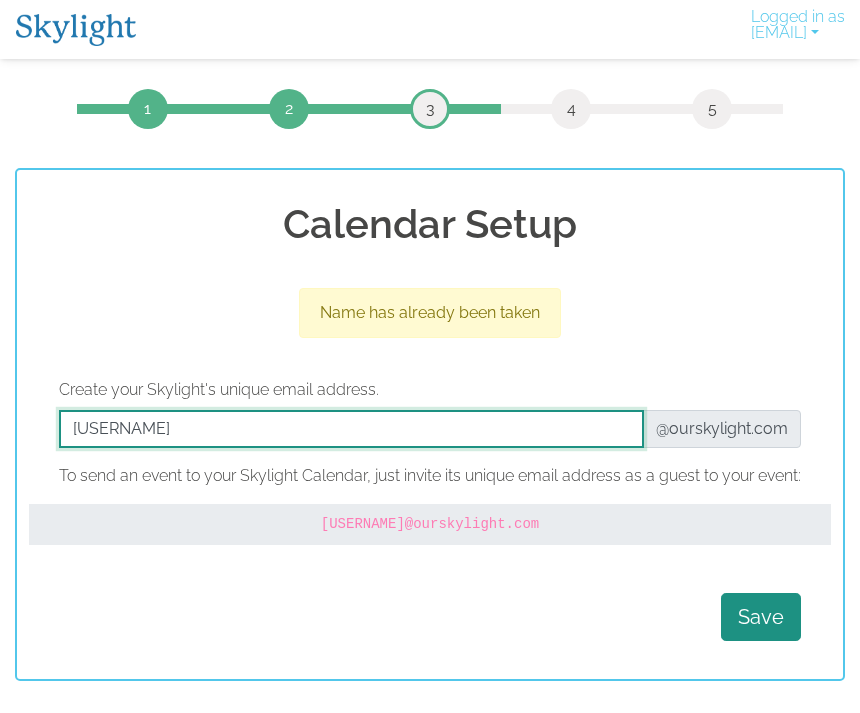 click at bounding box center [351, 429] 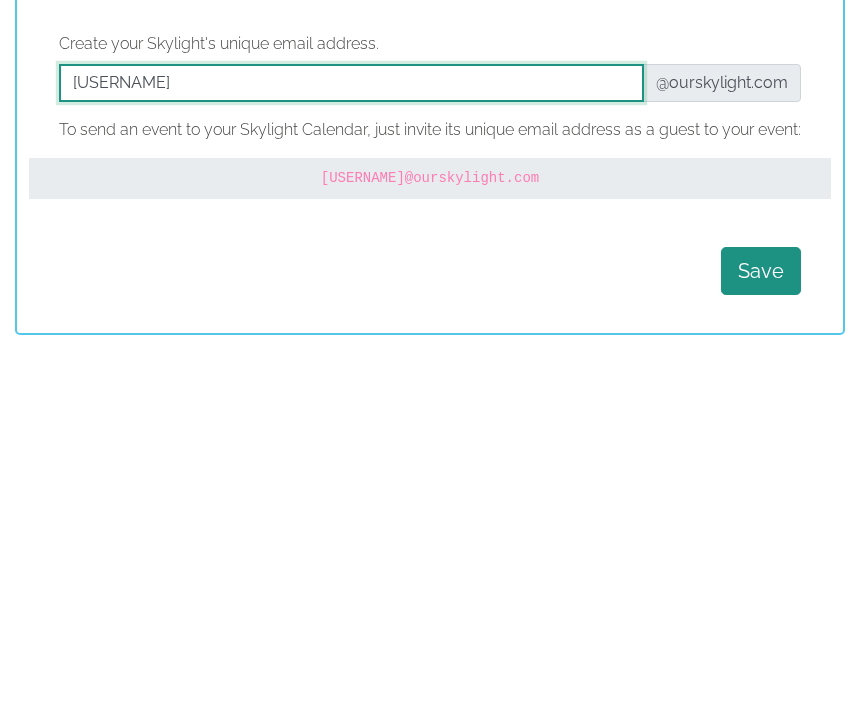 click at bounding box center [351, 429] 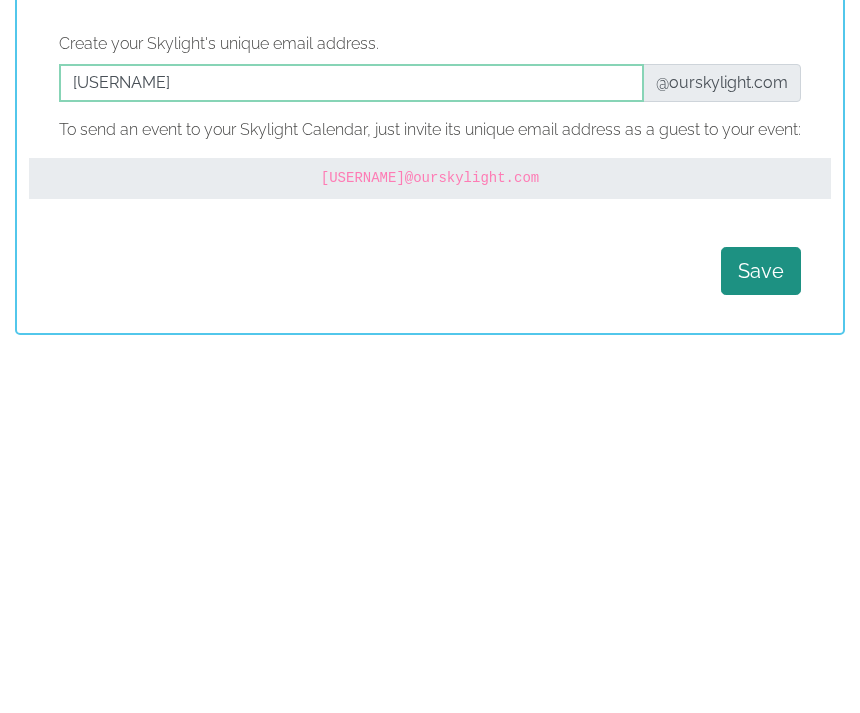 click on "Create your Skylight's unique email address.   @ourskylight.com" at bounding box center (430, 413) 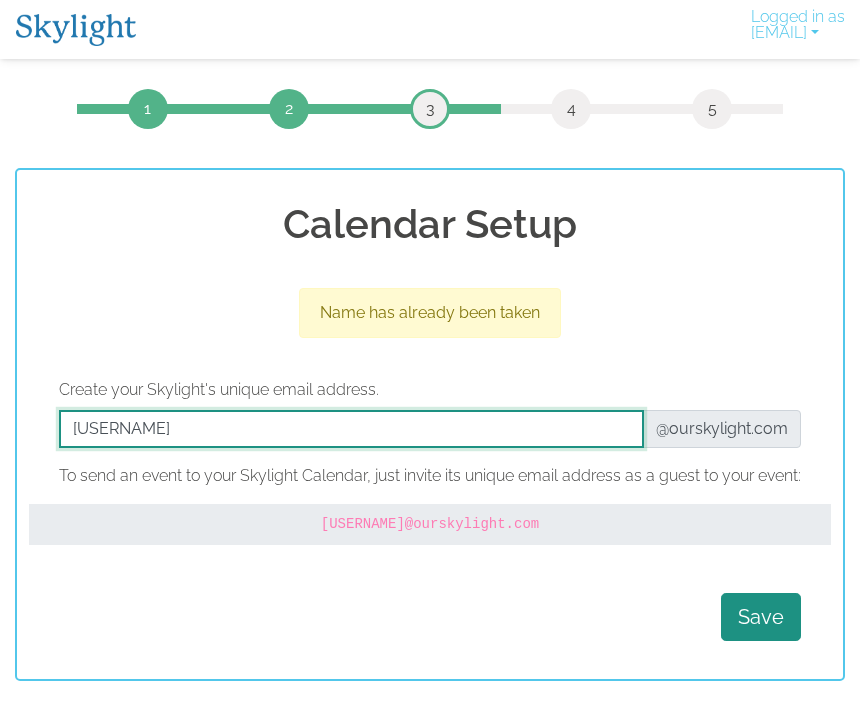 click at bounding box center [351, 429] 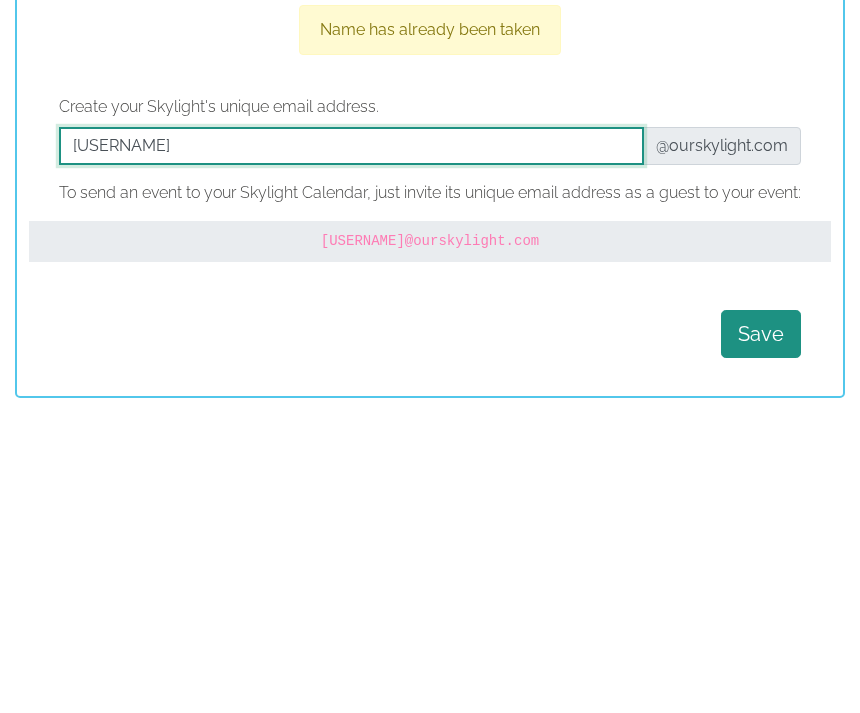 type on "w" 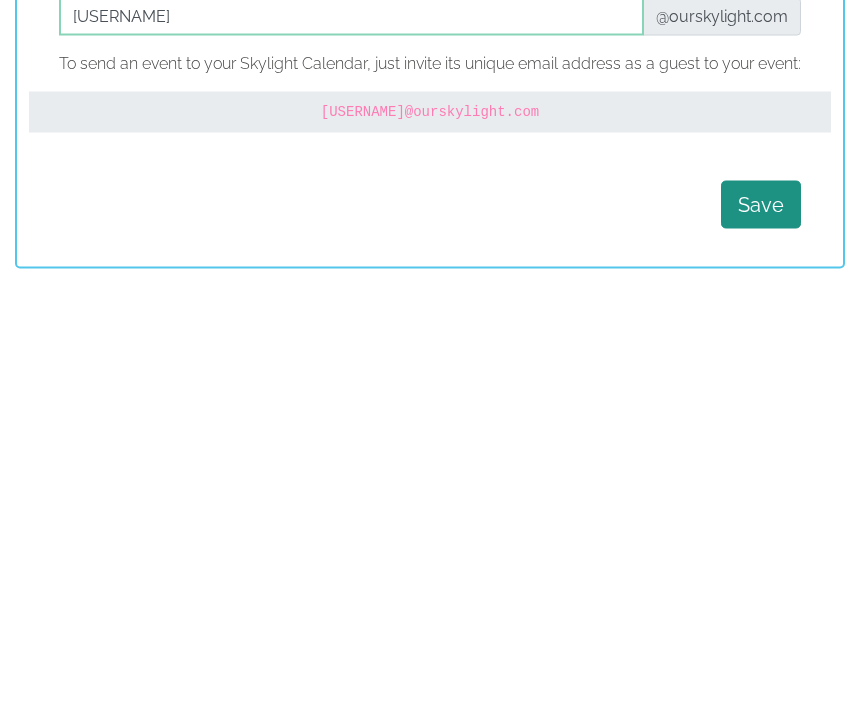 click on "Save" at bounding box center [761, 617] 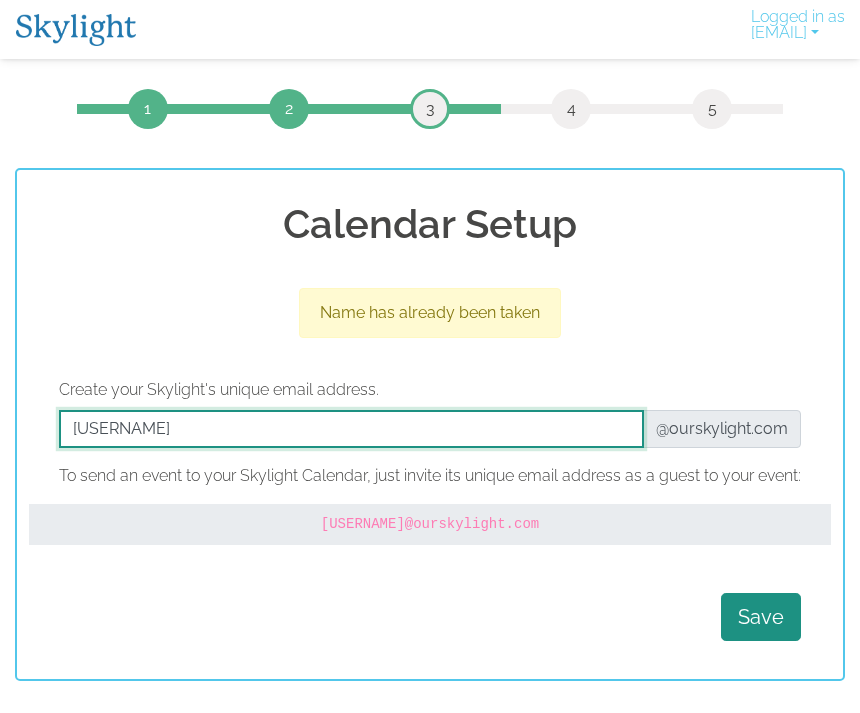 click at bounding box center (351, 429) 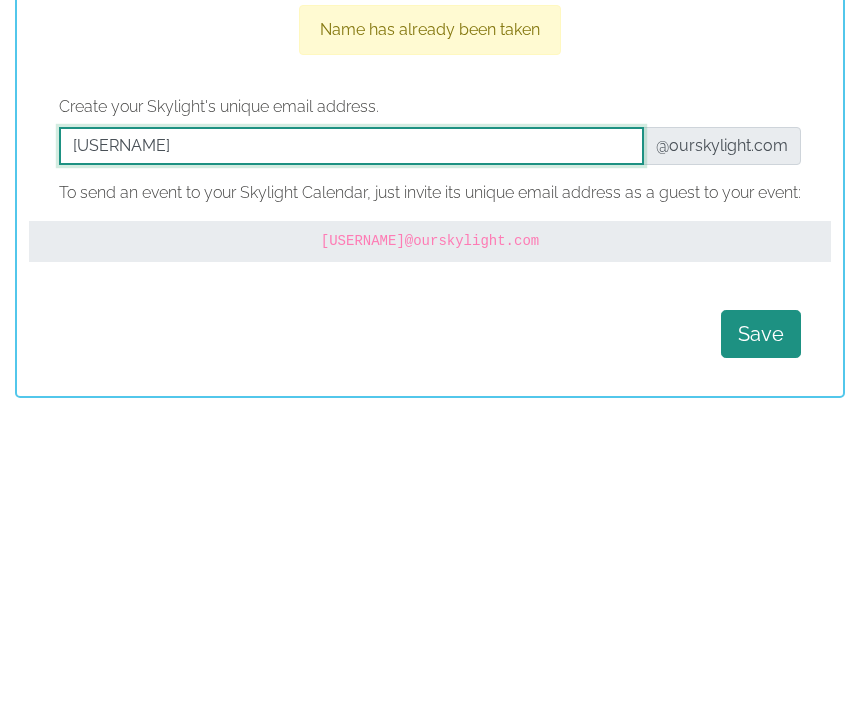 type on "W" 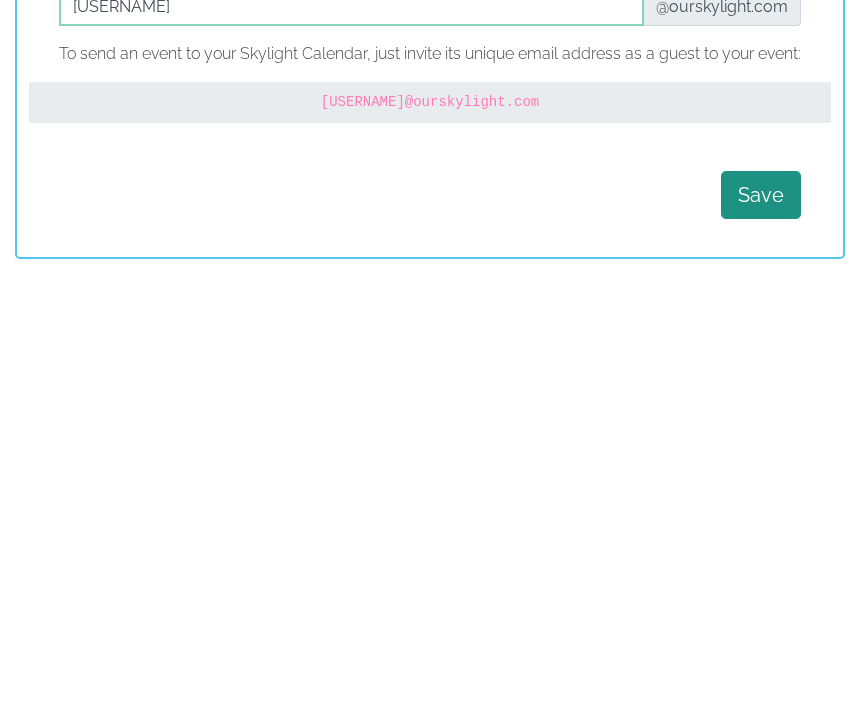click on "Save" at bounding box center (761, 617) 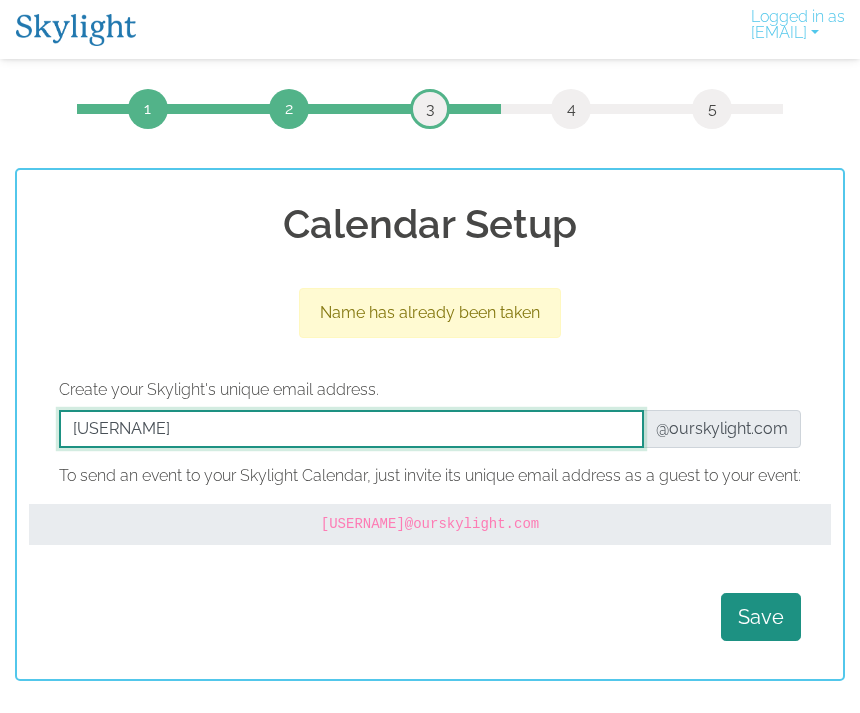 click at bounding box center [351, 429] 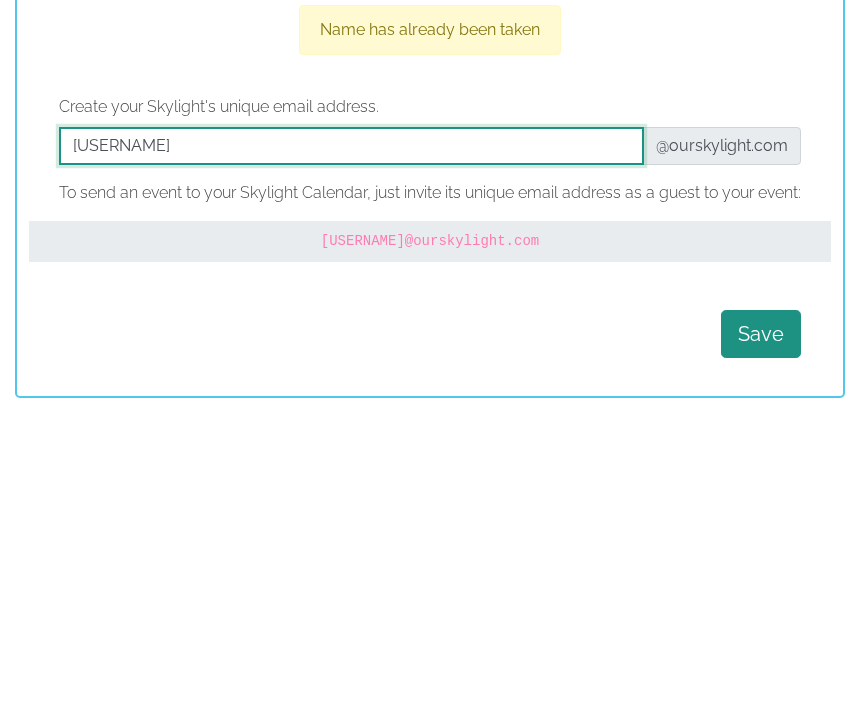 type on "M" 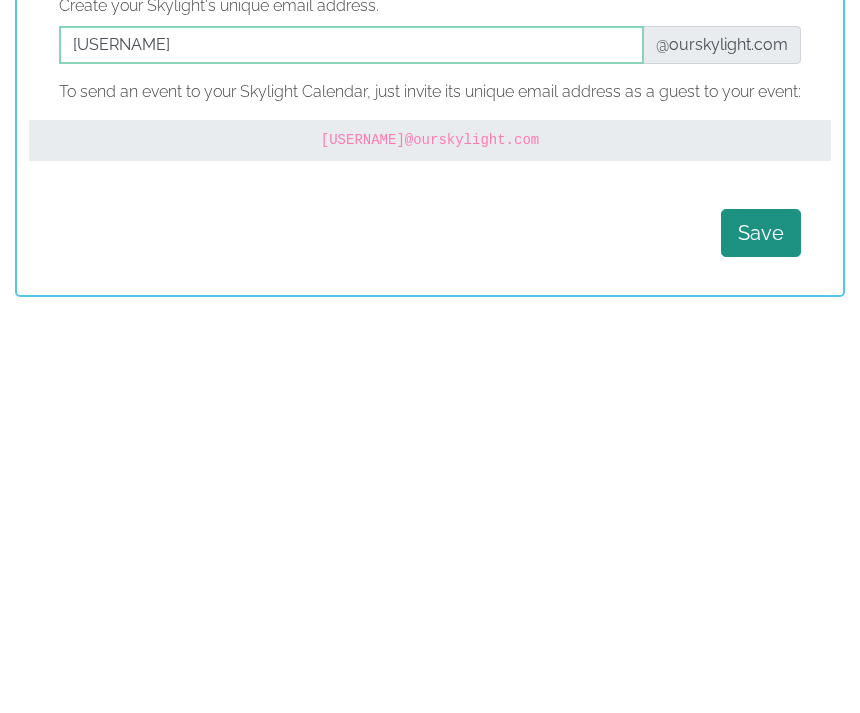 click on "Save" at bounding box center (761, 617) 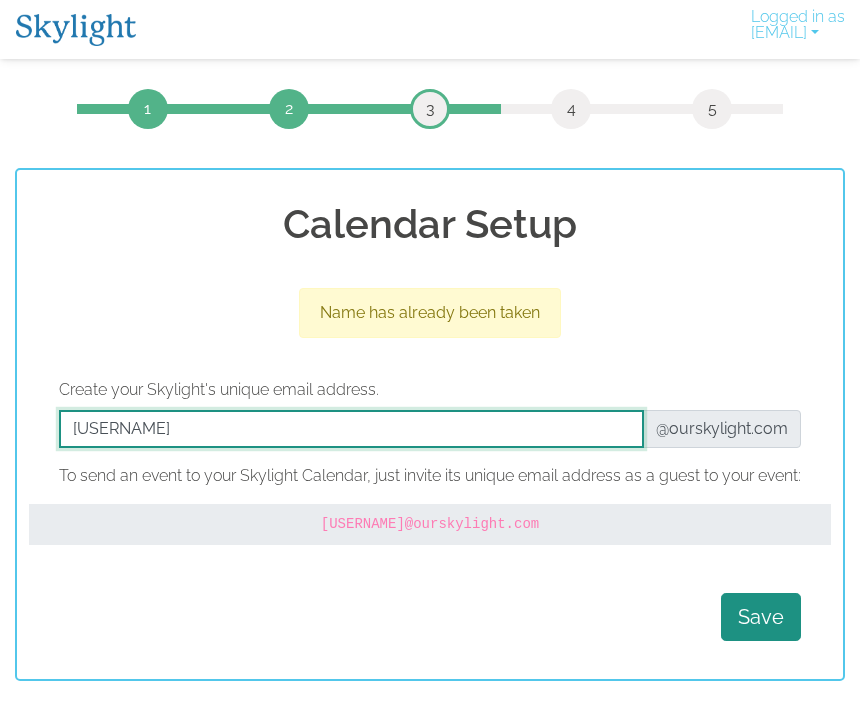 click at bounding box center [351, 429] 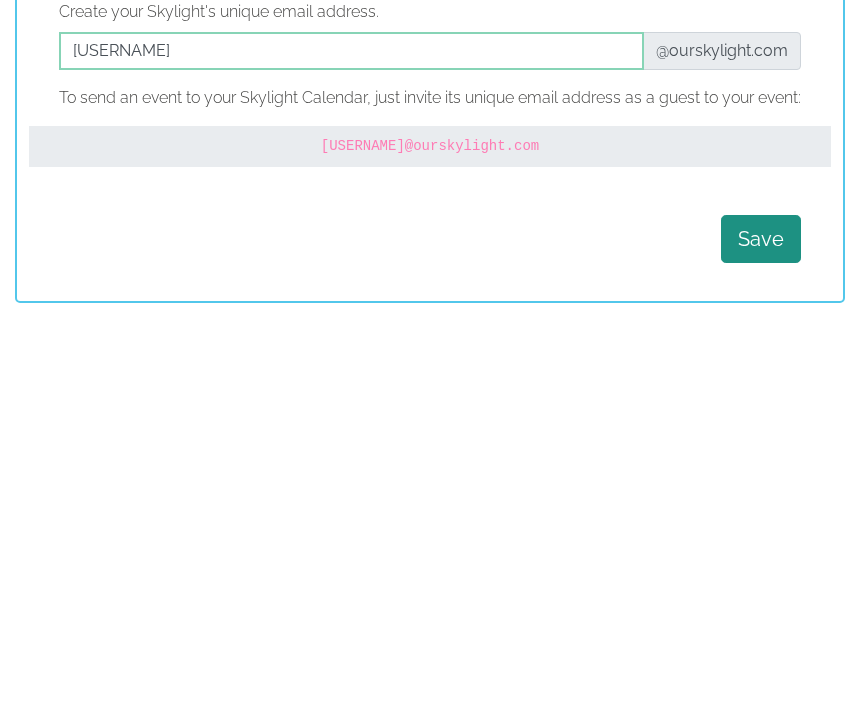 click on "Save" at bounding box center [761, 617] 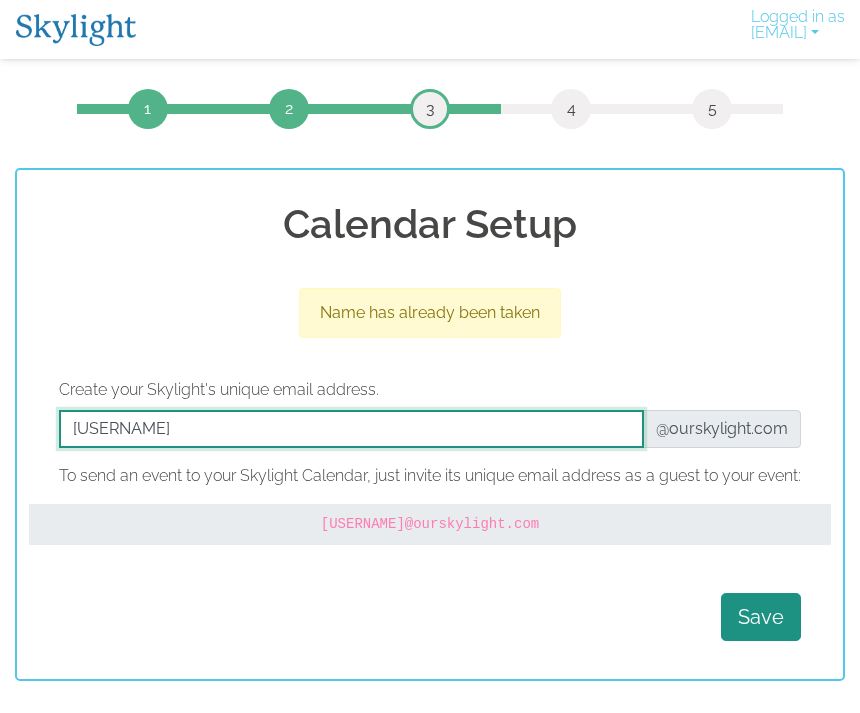 click at bounding box center [351, 429] 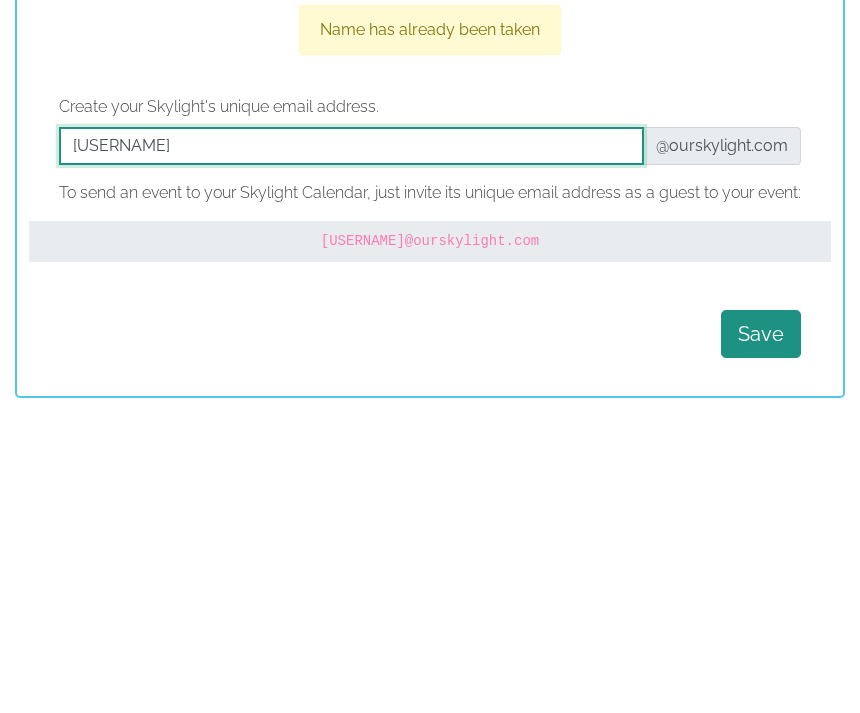 click at bounding box center [351, 429] 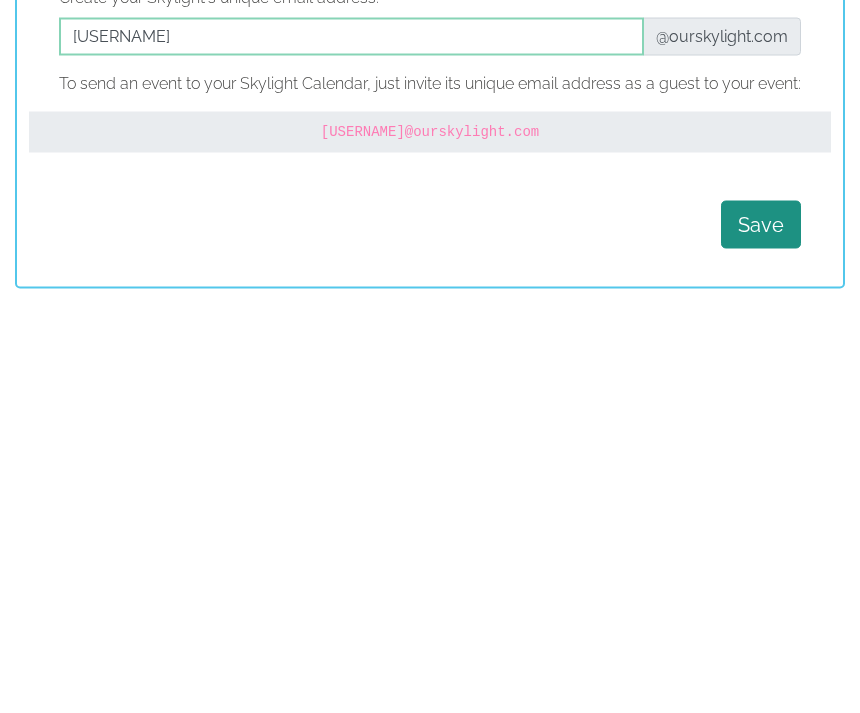 click on "Save" at bounding box center (761, 617) 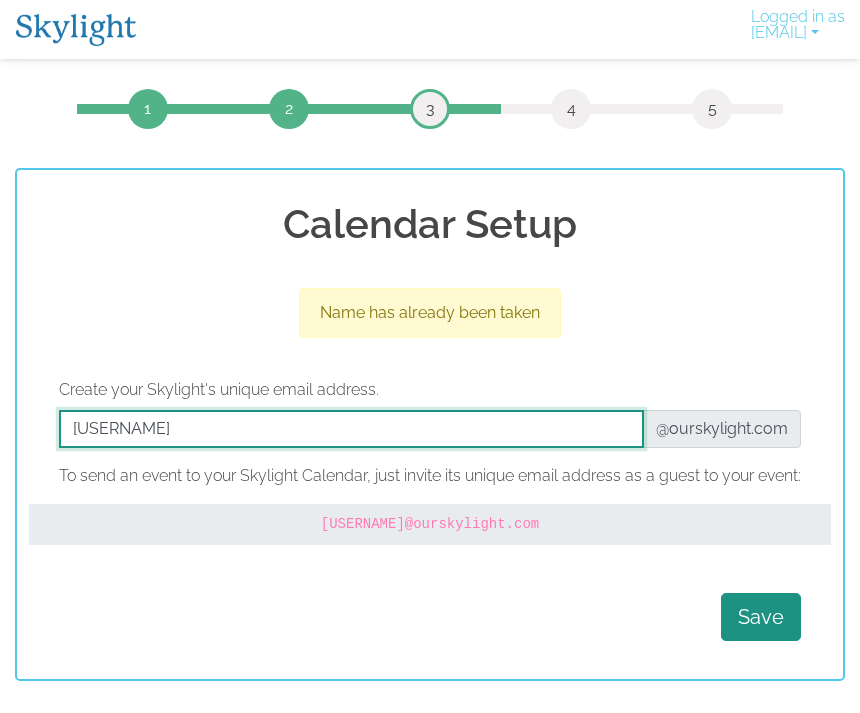 click at bounding box center (351, 429) 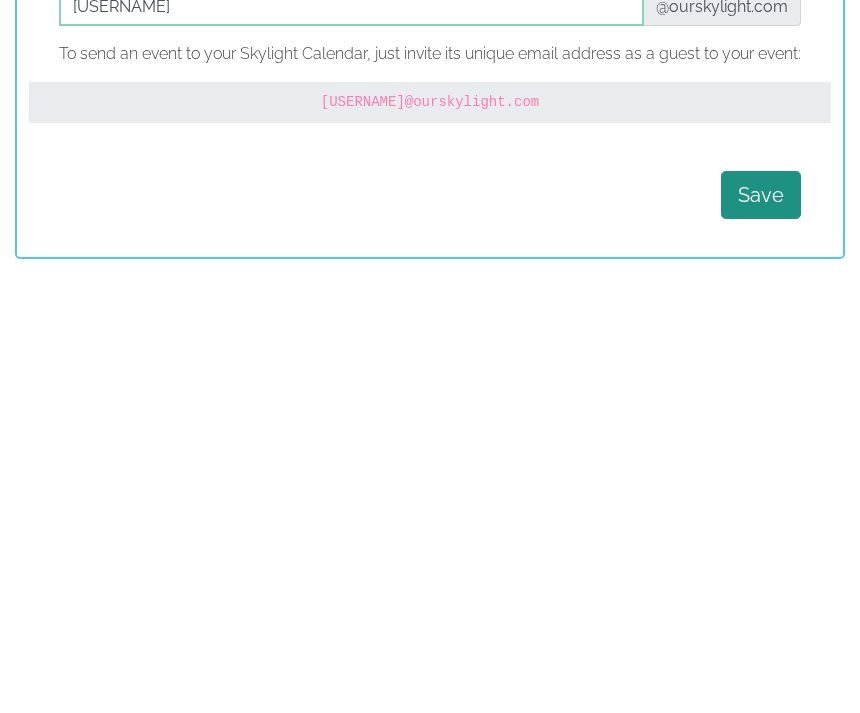 click on "Save" at bounding box center [761, 617] 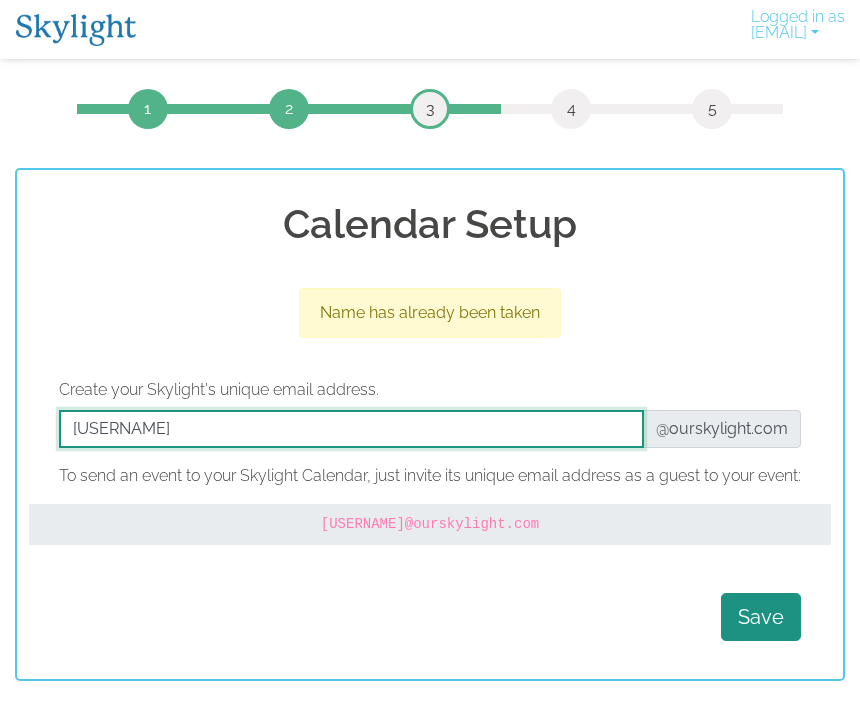 click at bounding box center (351, 429) 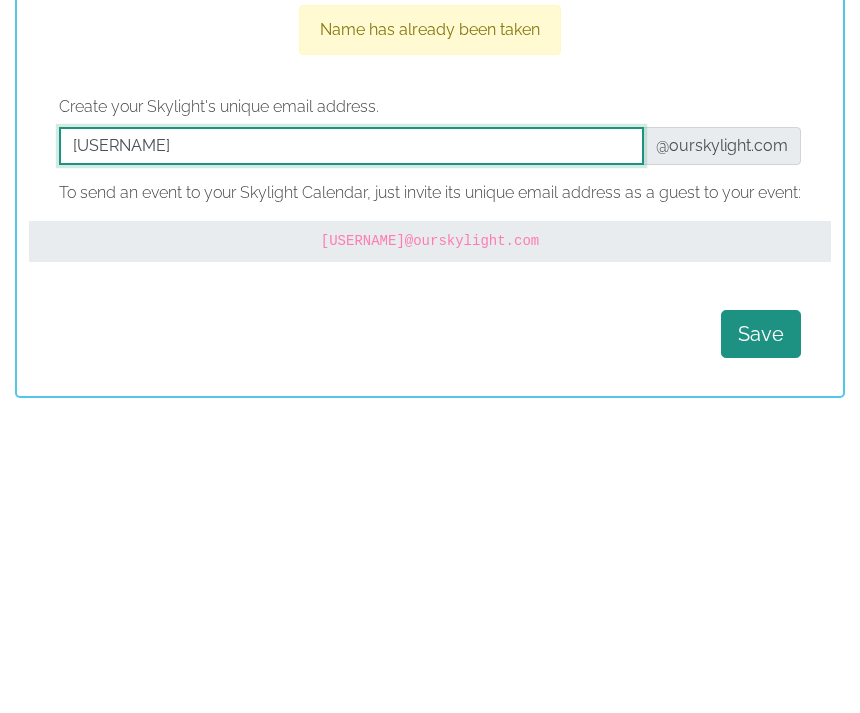 type on "T" 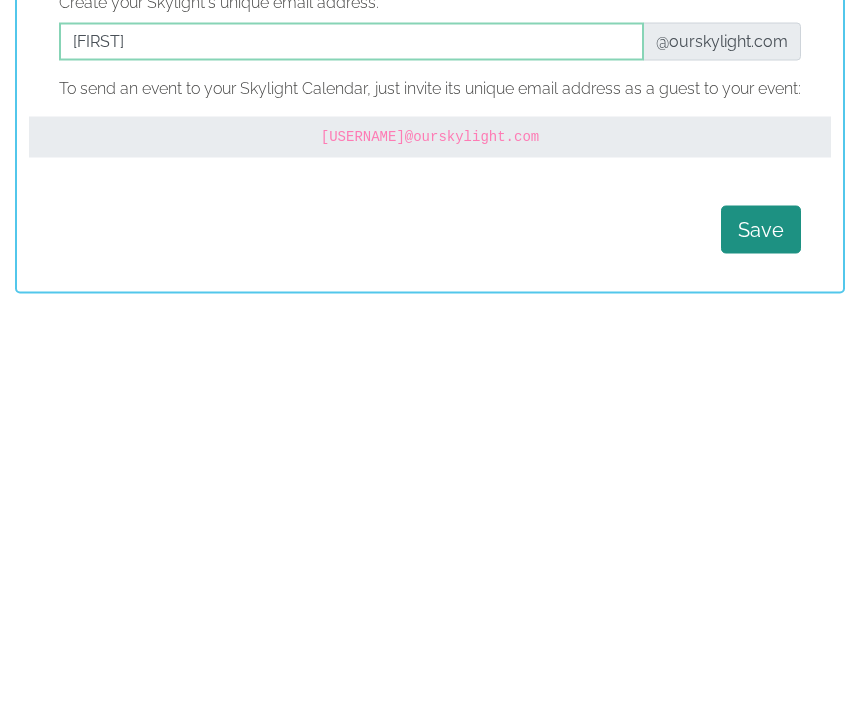 click on "Save" at bounding box center (761, 617) 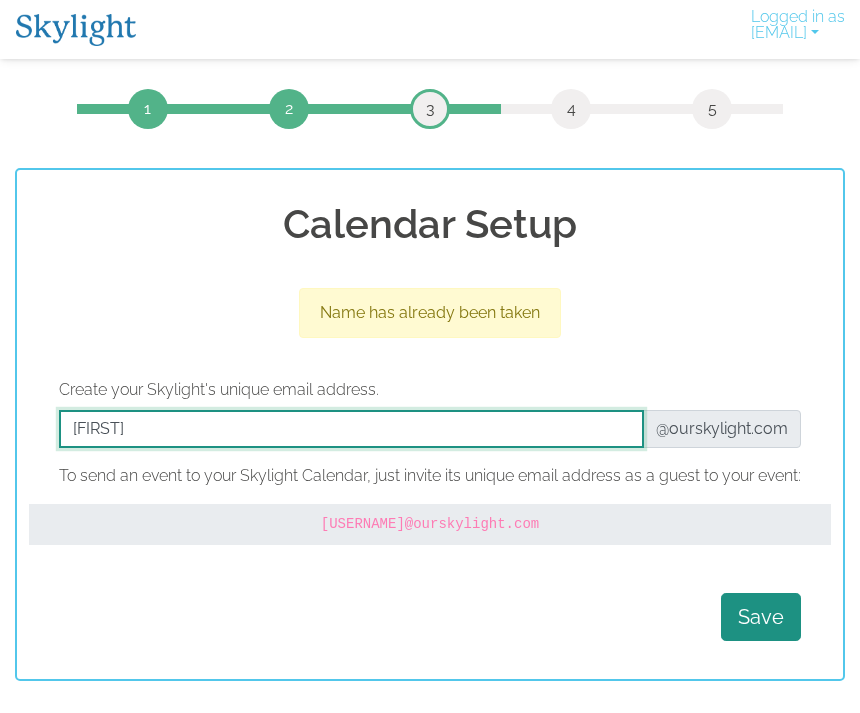 click at bounding box center [351, 429] 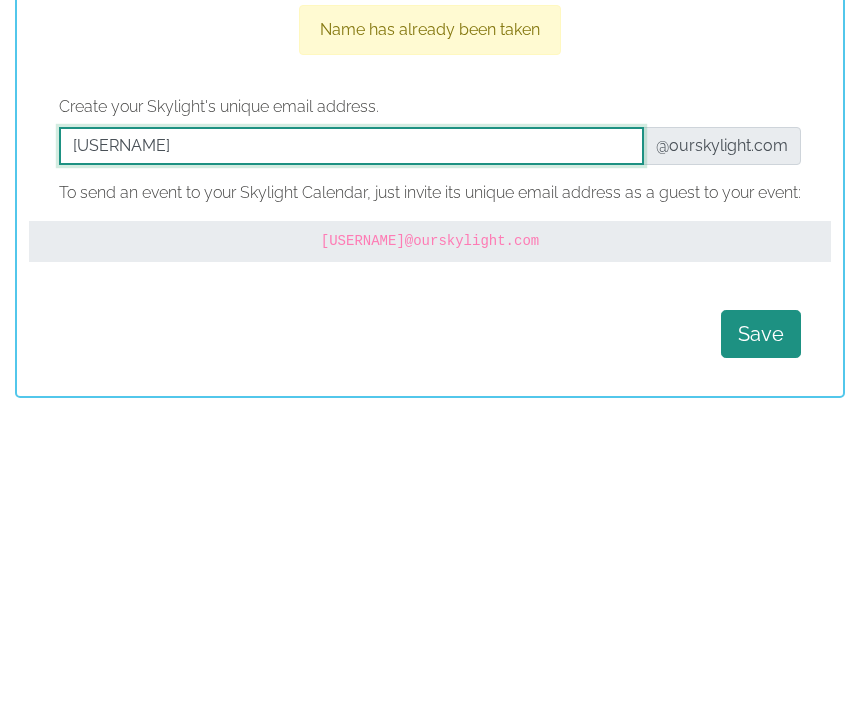 type on "W" 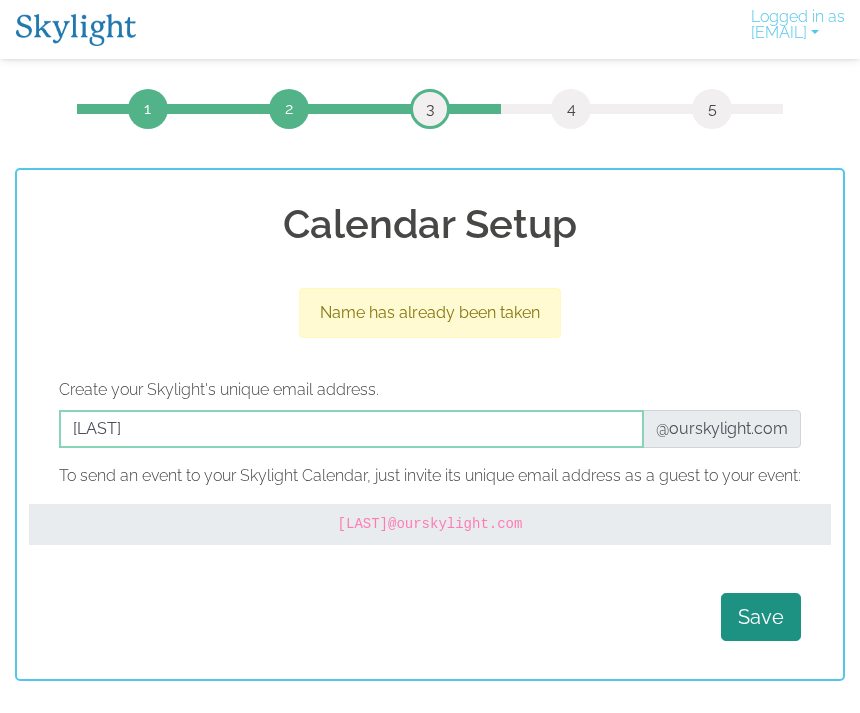 click on "Save" at bounding box center [761, 617] 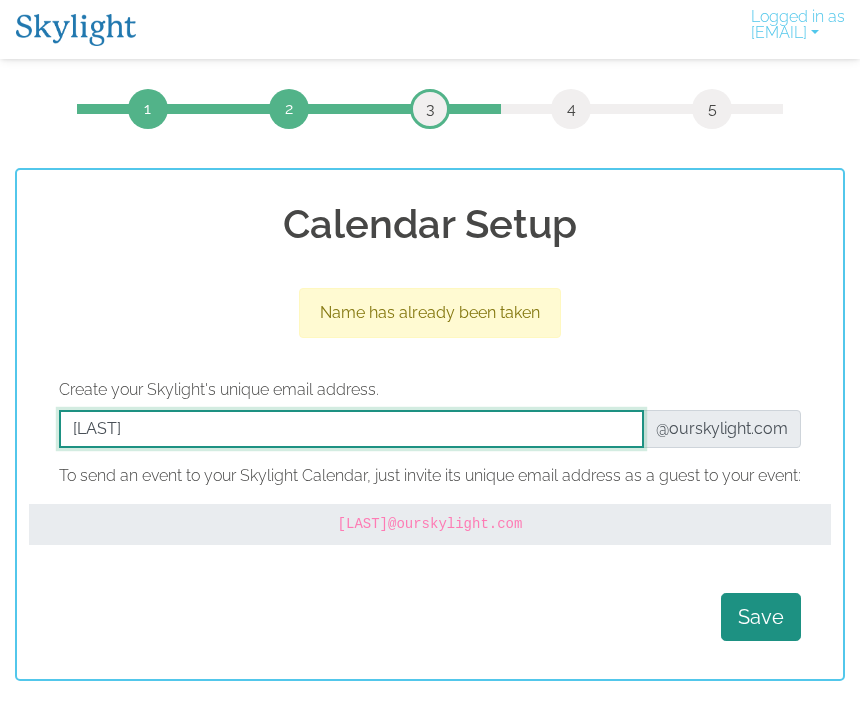 click at bounding box center [351, 429] 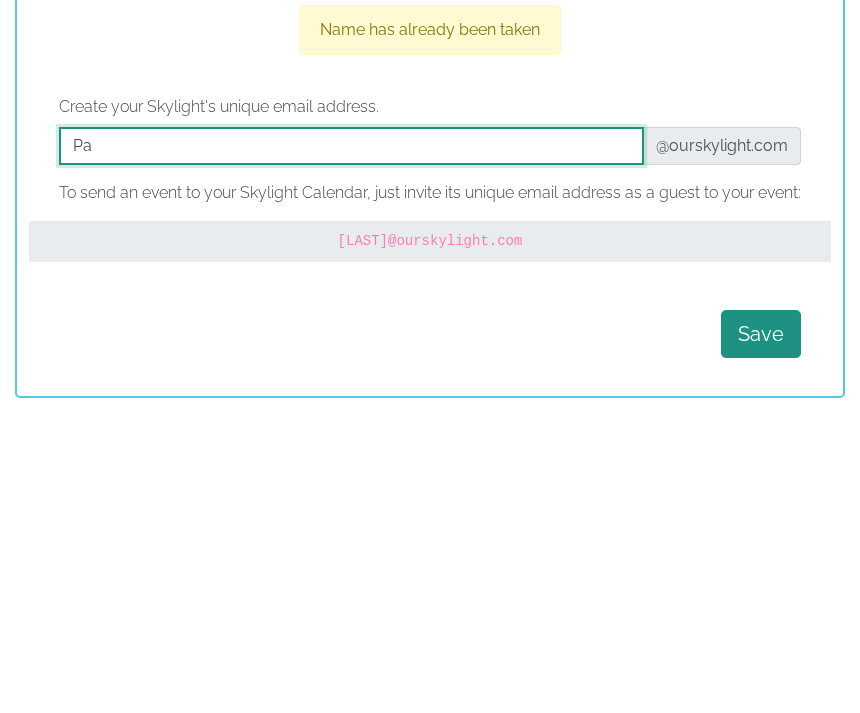 type on "P" 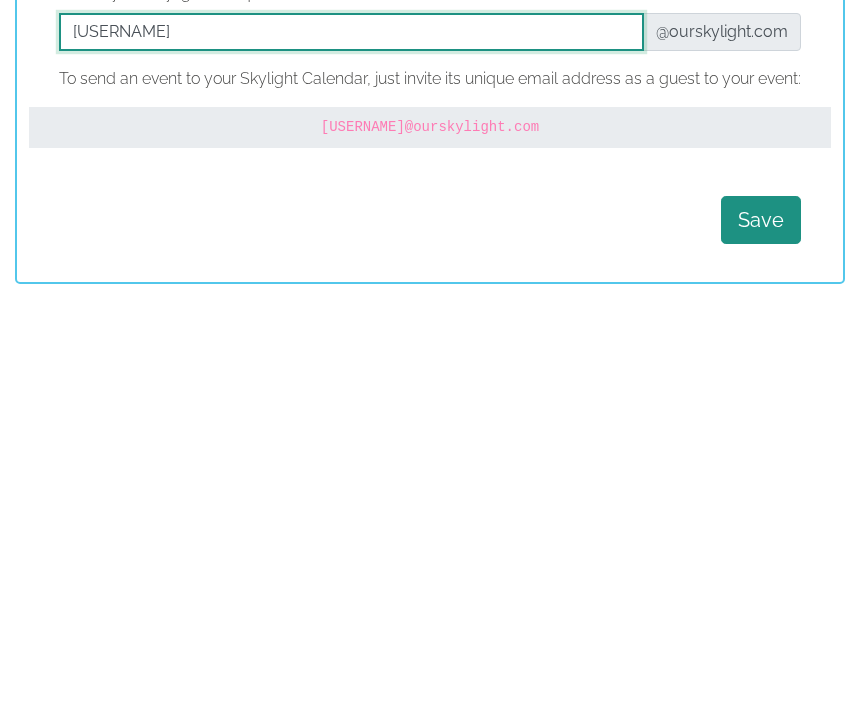 type on "Wadeparsons" 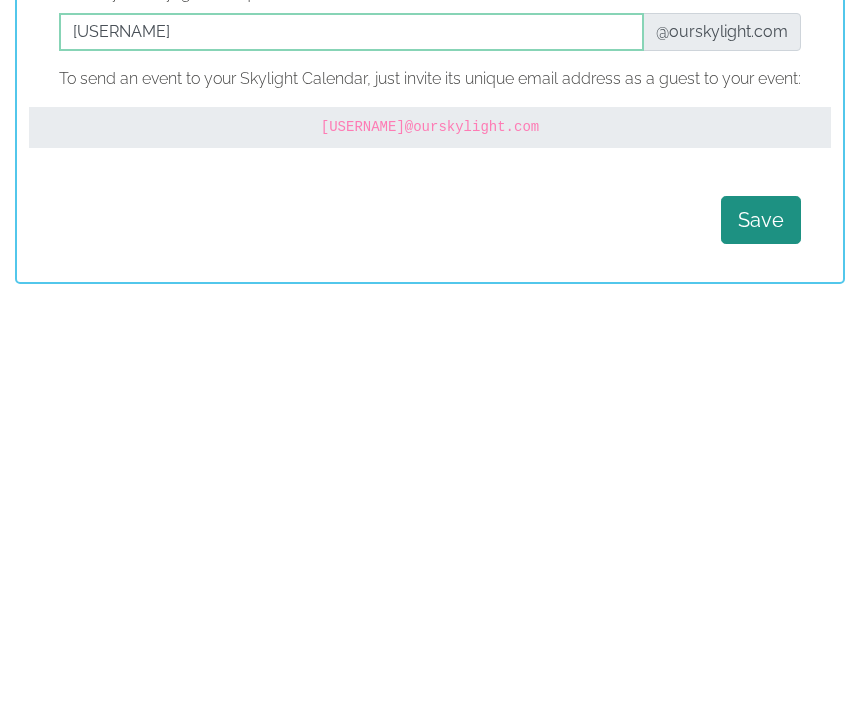click on "Save" at bounding box center (761, 617) 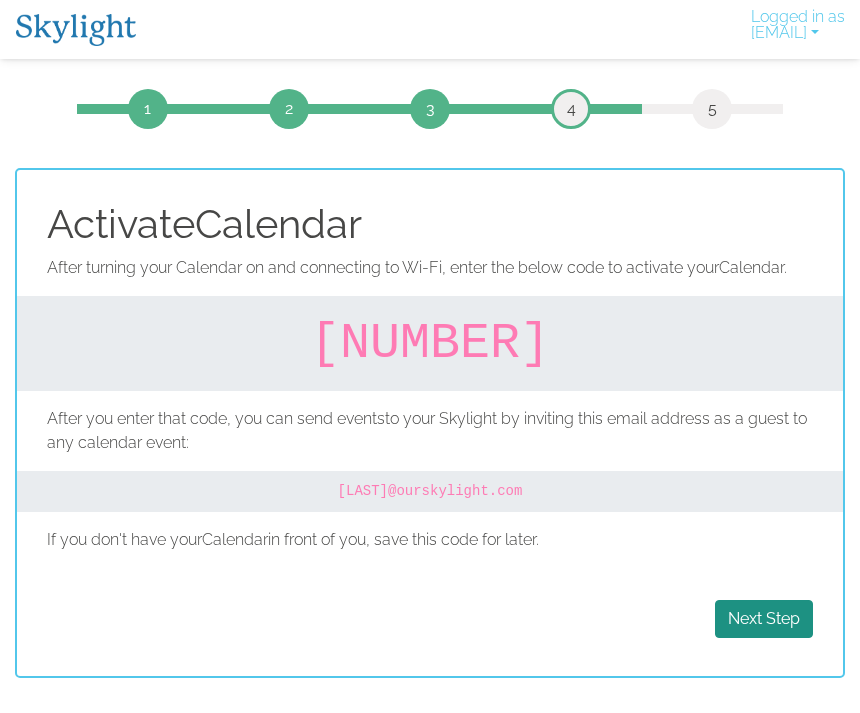 scroll, scrollTop: 0, scrollLeft: 0, axis: both 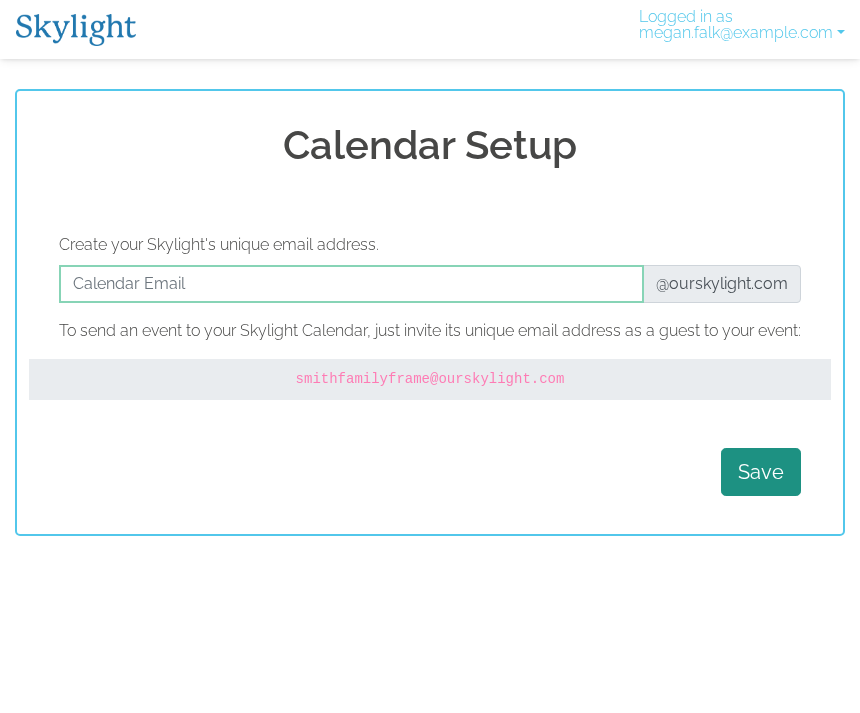 click on "Logged in as [USERNAME]@[DOMAIN]" at bounding box center (742, 29) 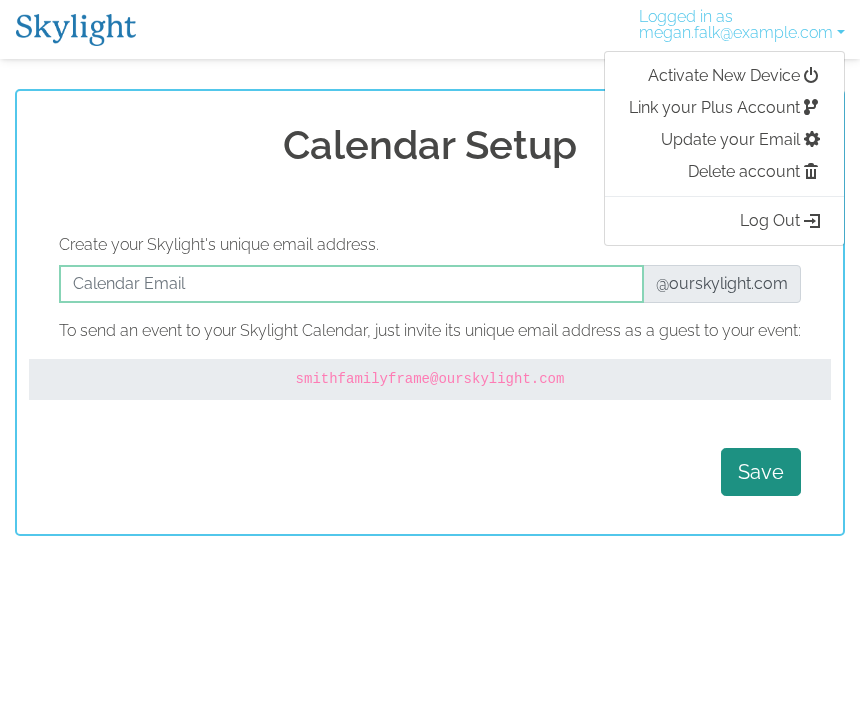 click on "Update your Email" at bounding box center (724, 140) 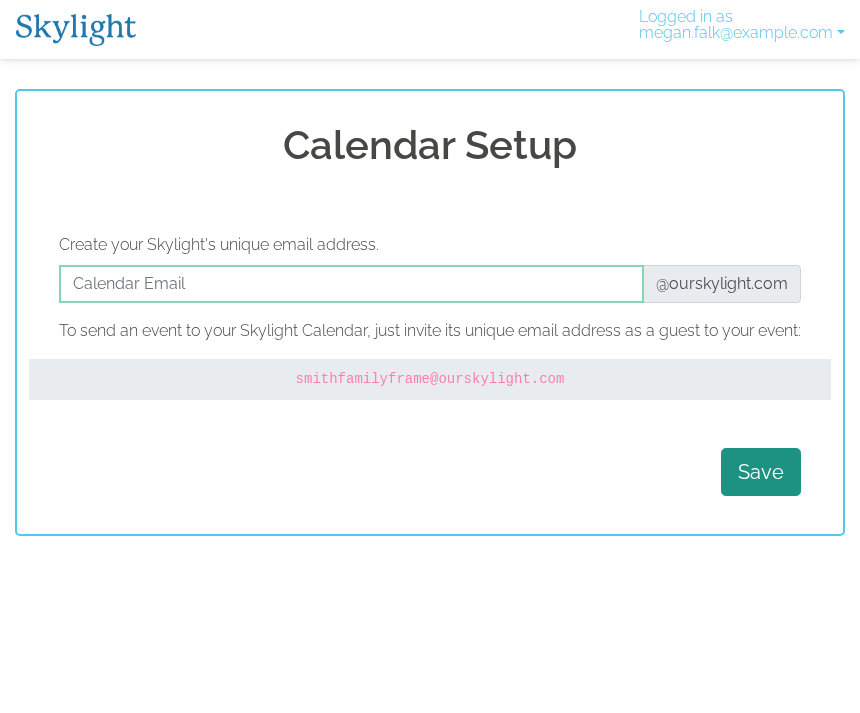 scroll, scrollTop: 0, scrollLeft: 0, axis: both 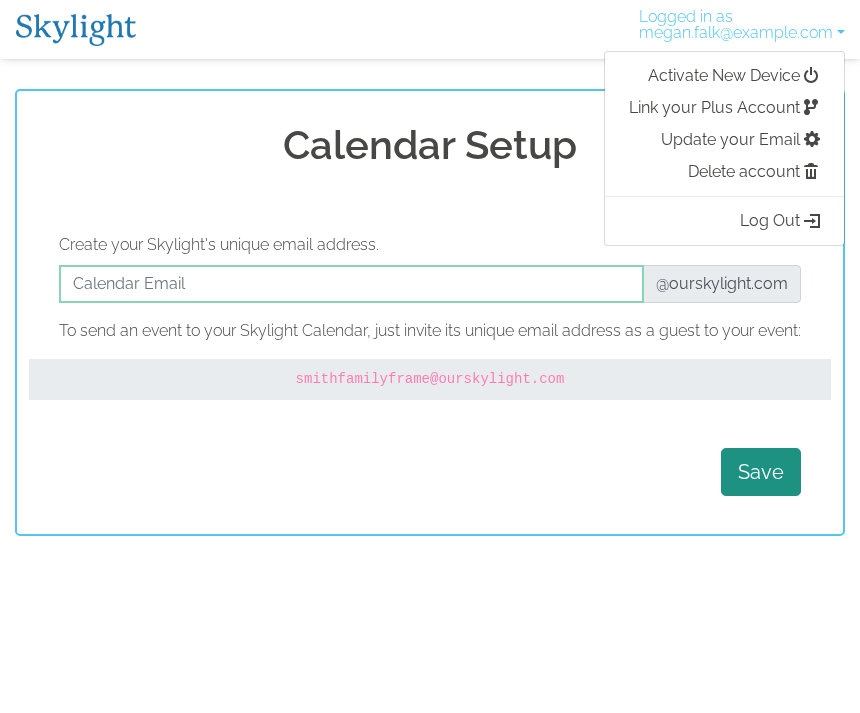click on "Link your Plus Account" at bounding box center [724, 108] 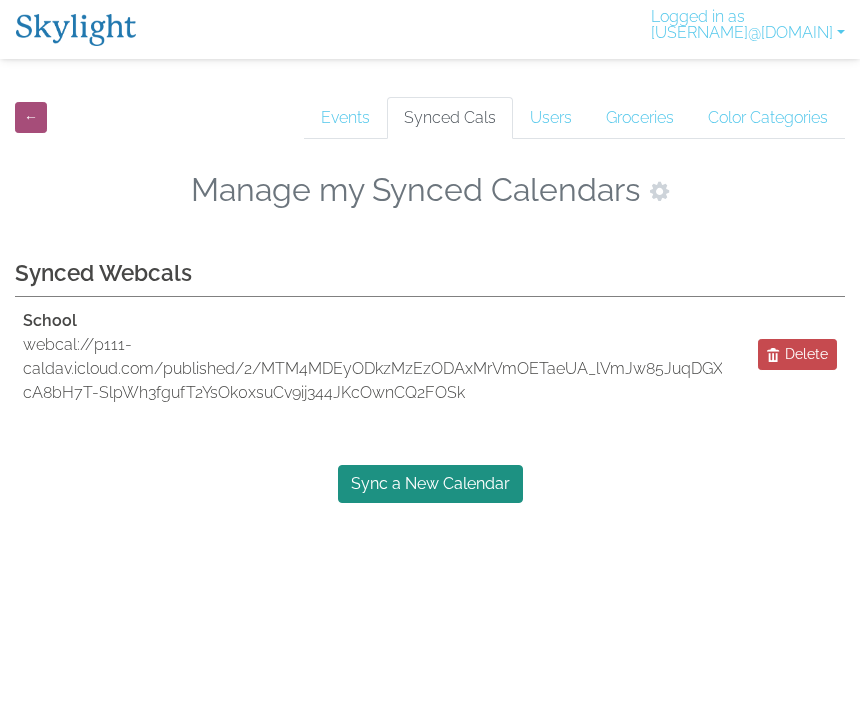 scroll, scrollTop: 0, scrollLeft: 0, axis: both 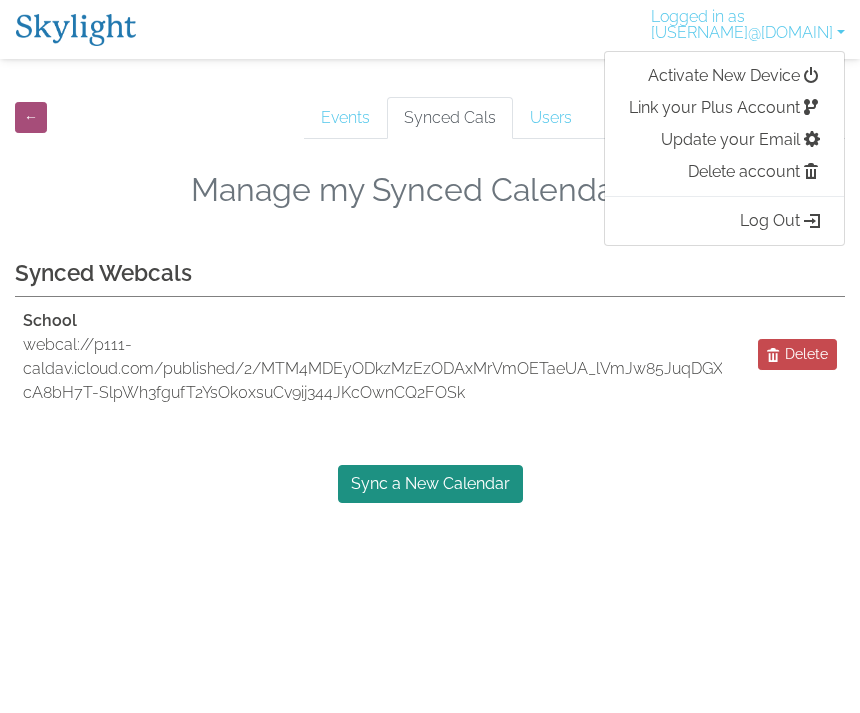 click on "Sync a New Calendar" at bounding box center [430, 484] 